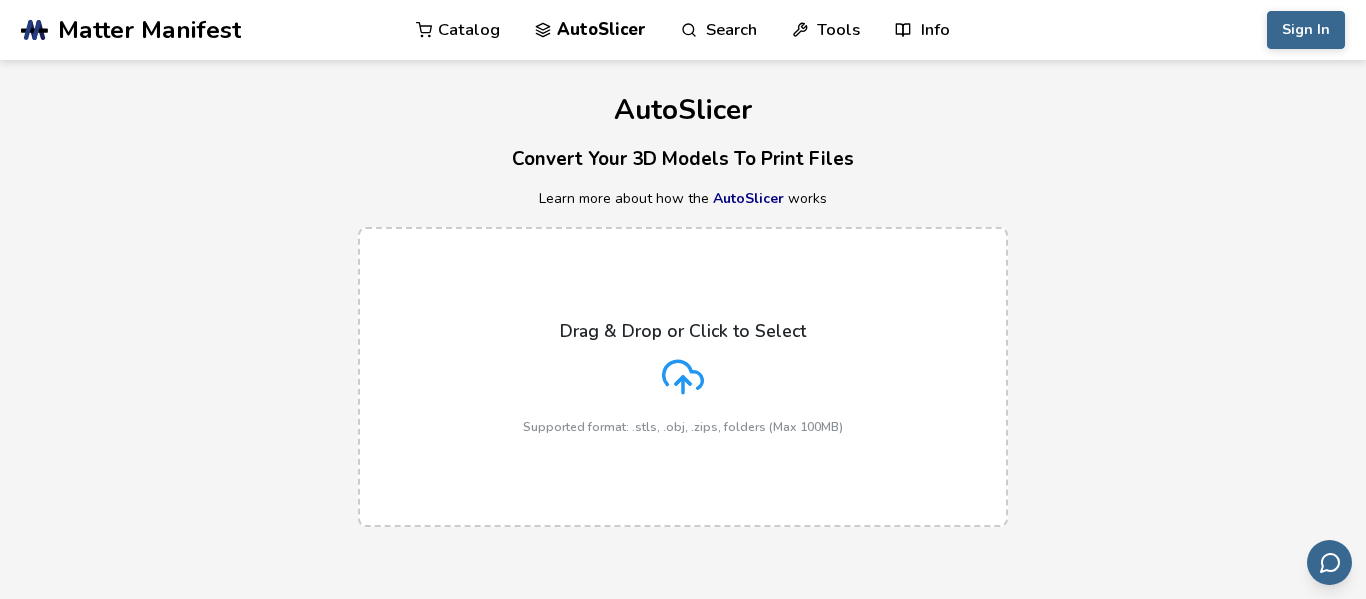 scroll, scrollTop: 0, scrollLeft: 0, axis: both 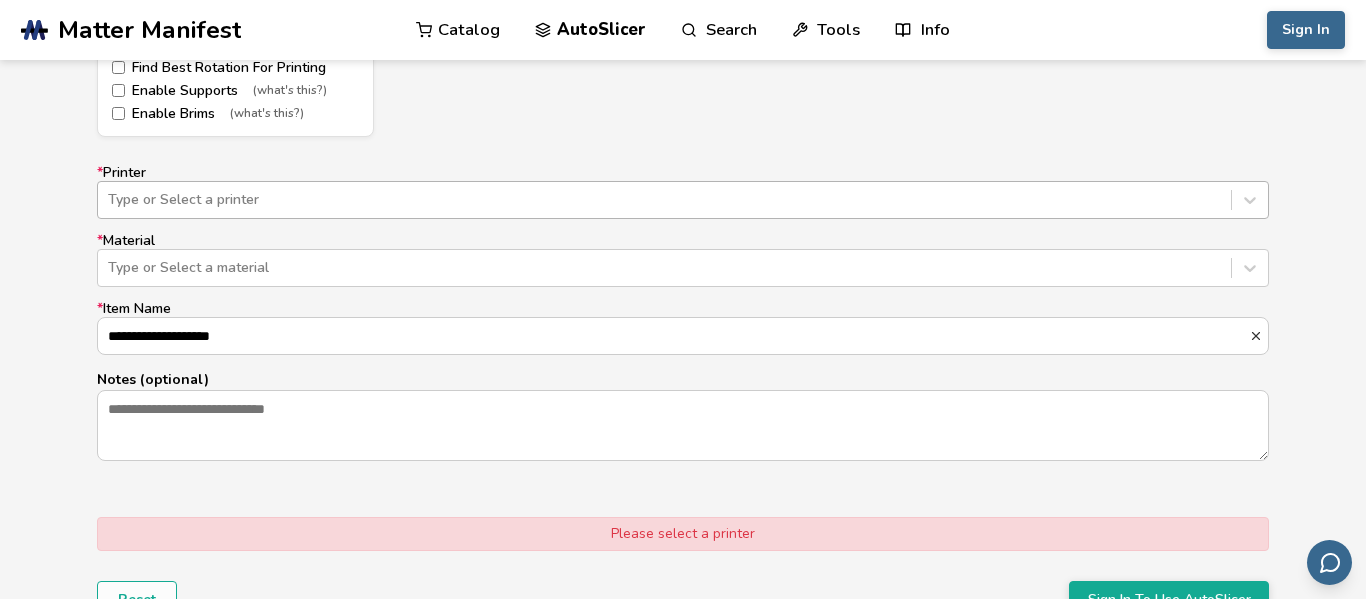 click at bounding box center [664, 200] 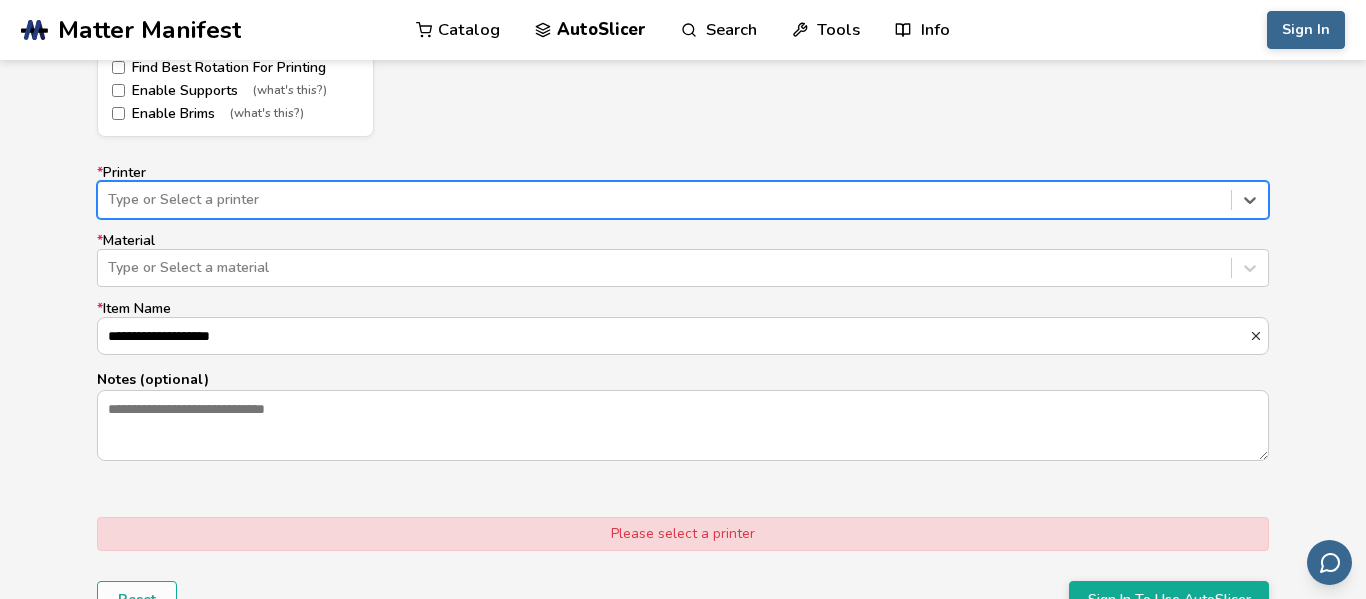 click at bounding box center (664, 200) 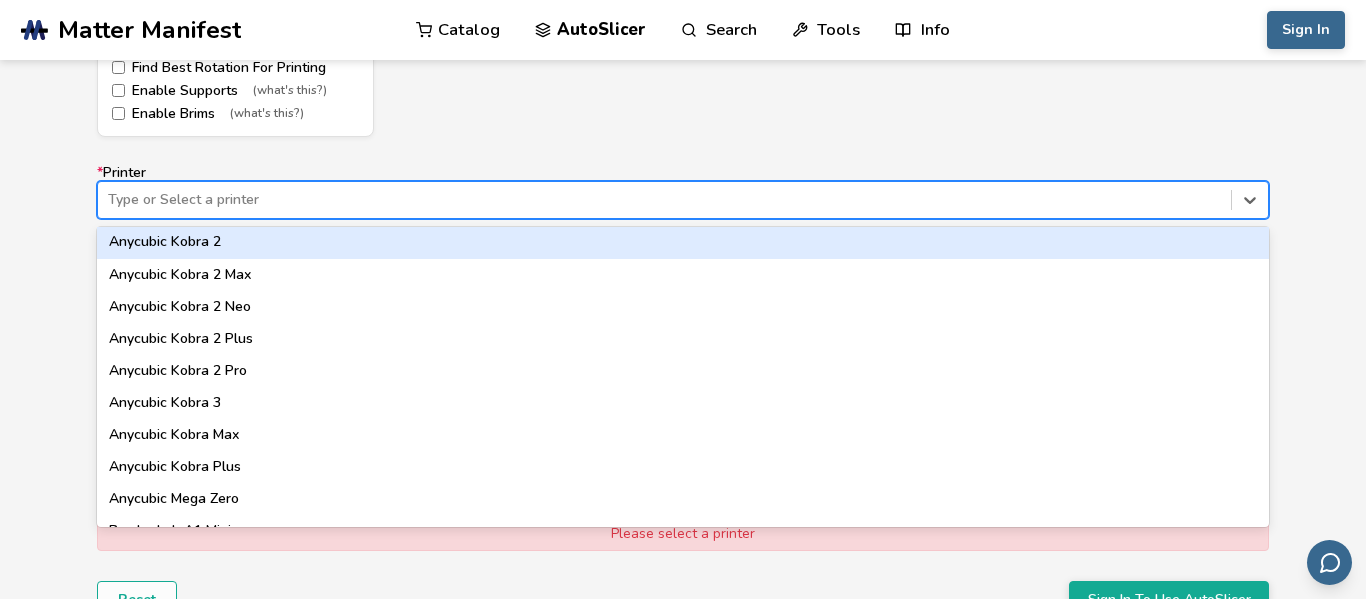 scroll, scrollTop: 0, scrollLeft: 0, axis: both 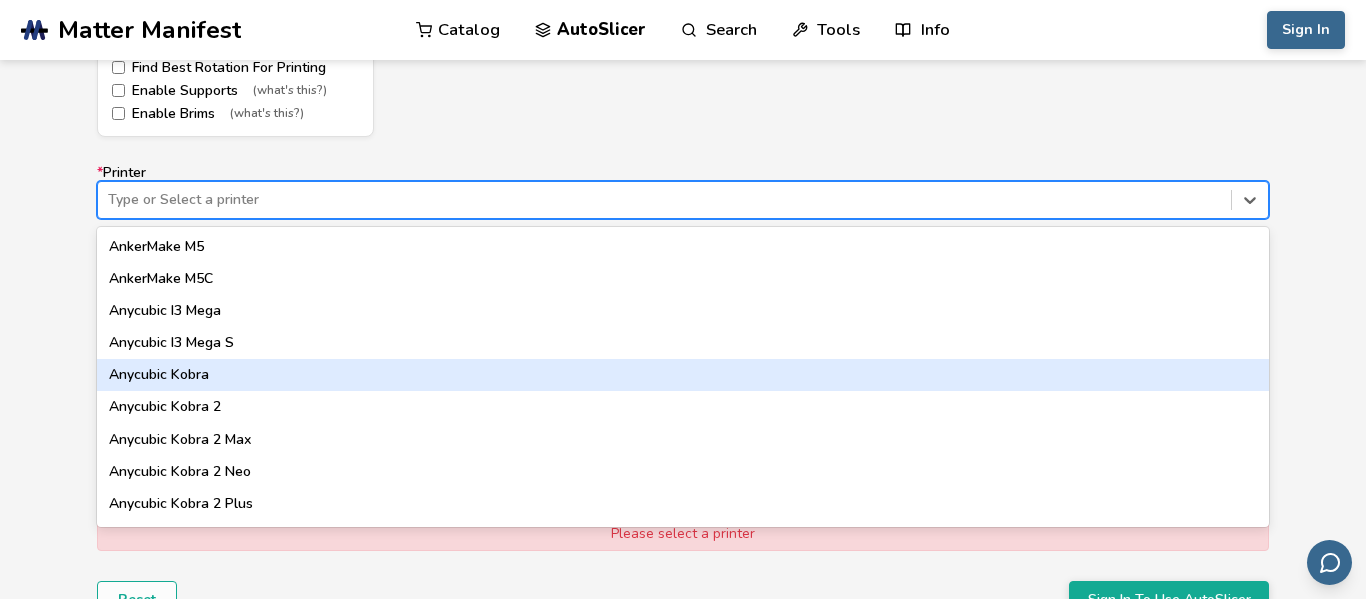 click on "Anycubic Kobra" at bounding box center (683, 375) 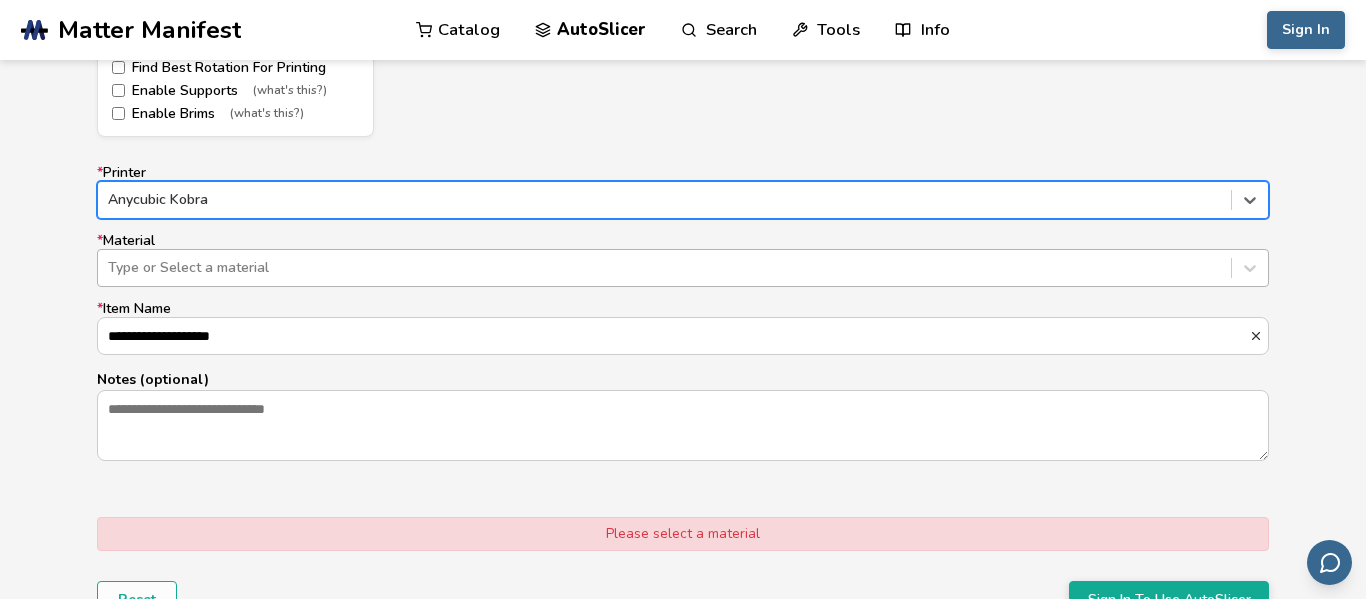 click on "Type or Select a material" at bounding box center (664, 268) 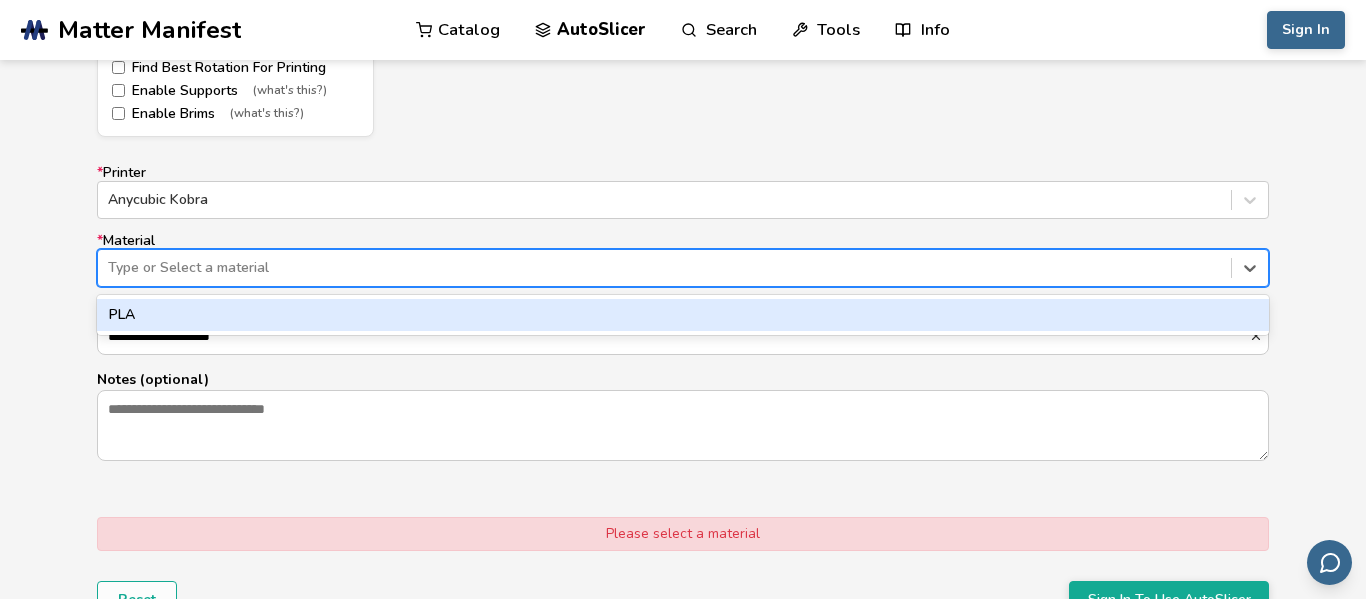 click on "PLA" at bounding box center [683, 315] 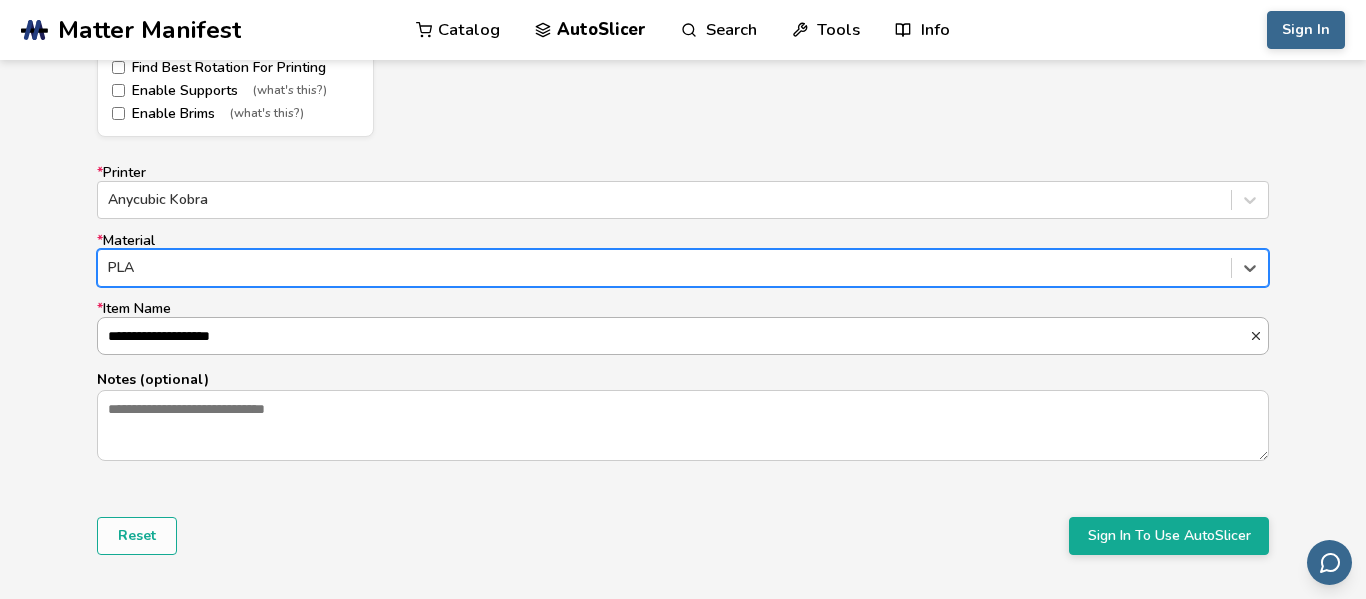 click on "**********" at bounding box center (673, 336) 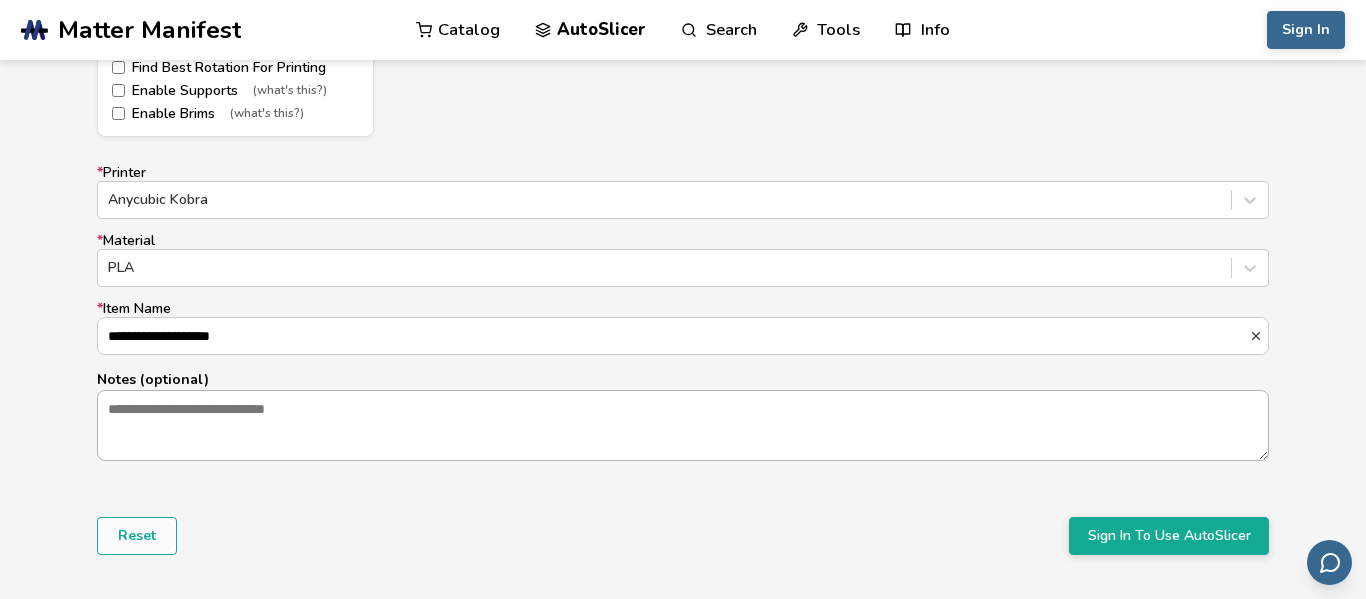 scroll, scrollTop: 1351, scrollLeft: 0, axis: vertical 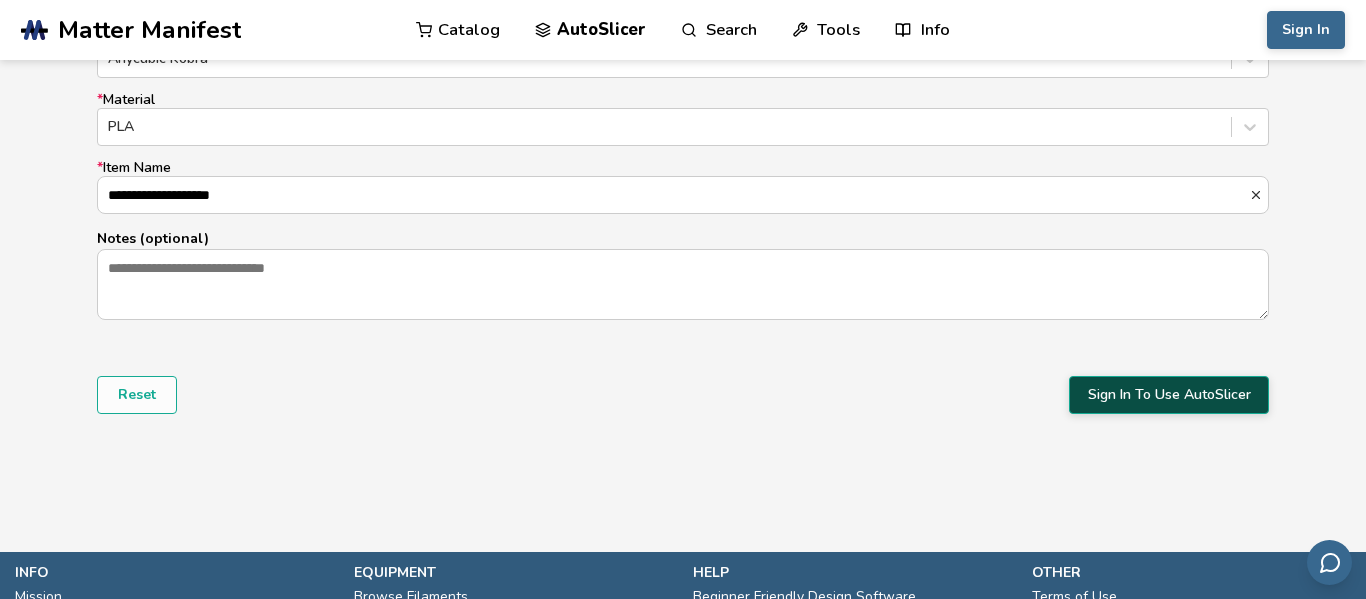 click on "Sign In To Use AutoSlicer" at bounding box center [1169, 395] 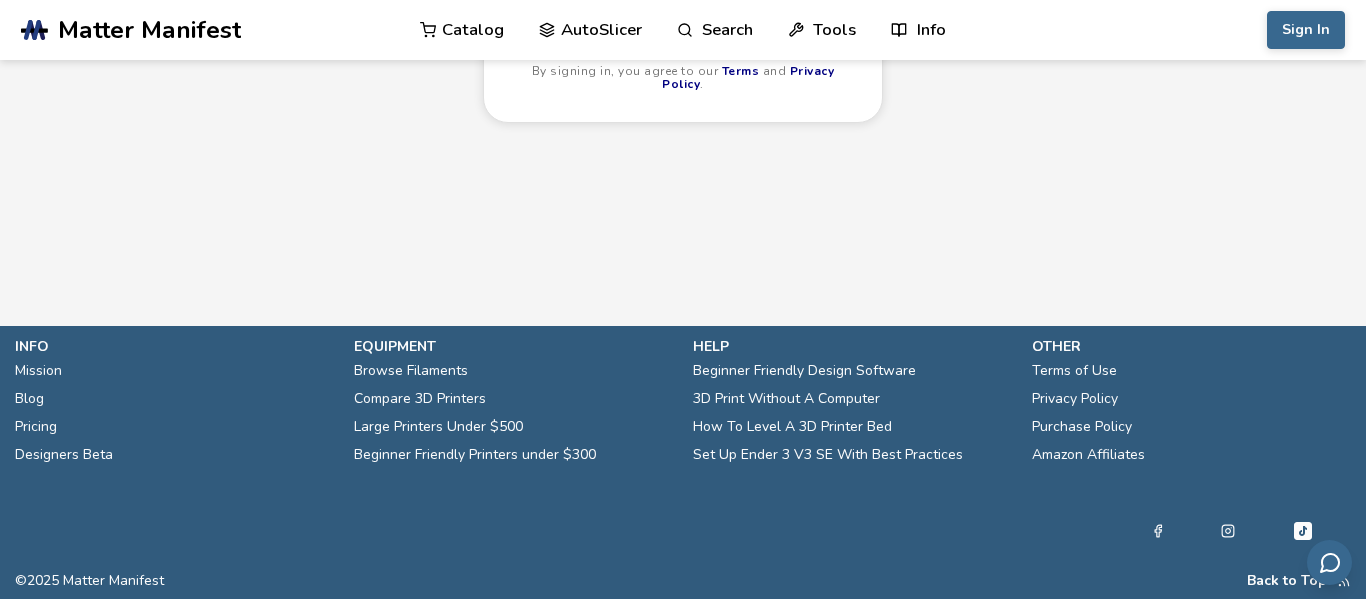 scroll, scrollTop: 0, scrollLeft: 0, axis: both 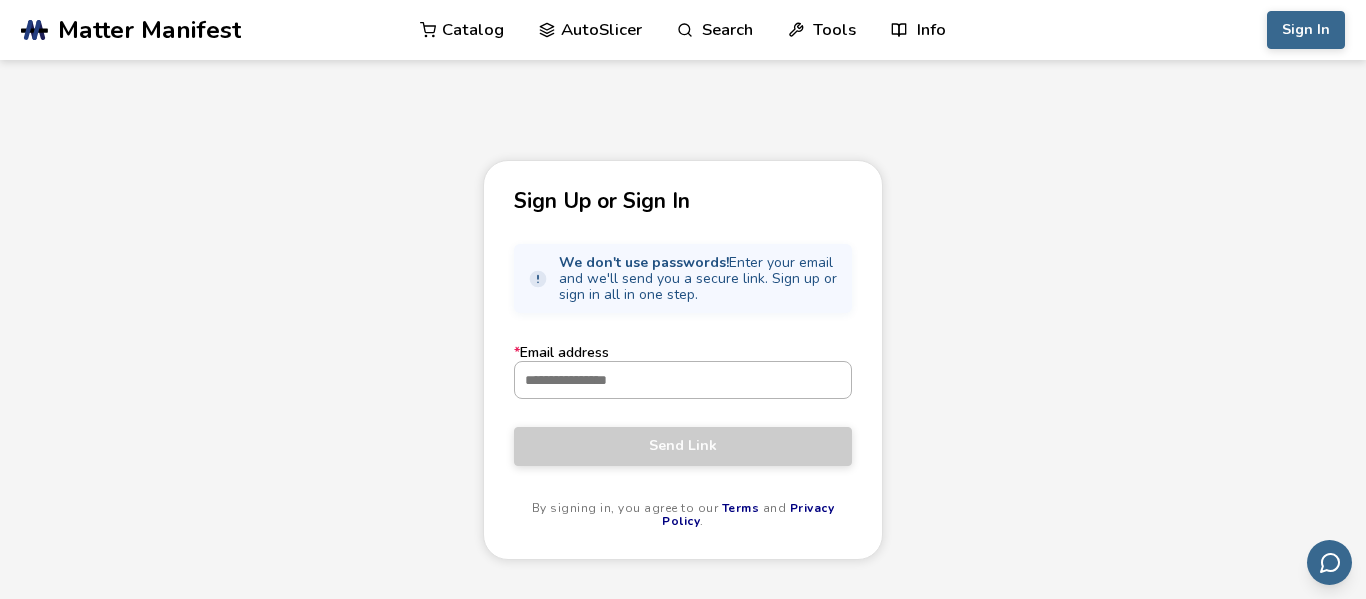 click on "* Email address" at bounding box center [683, 380] 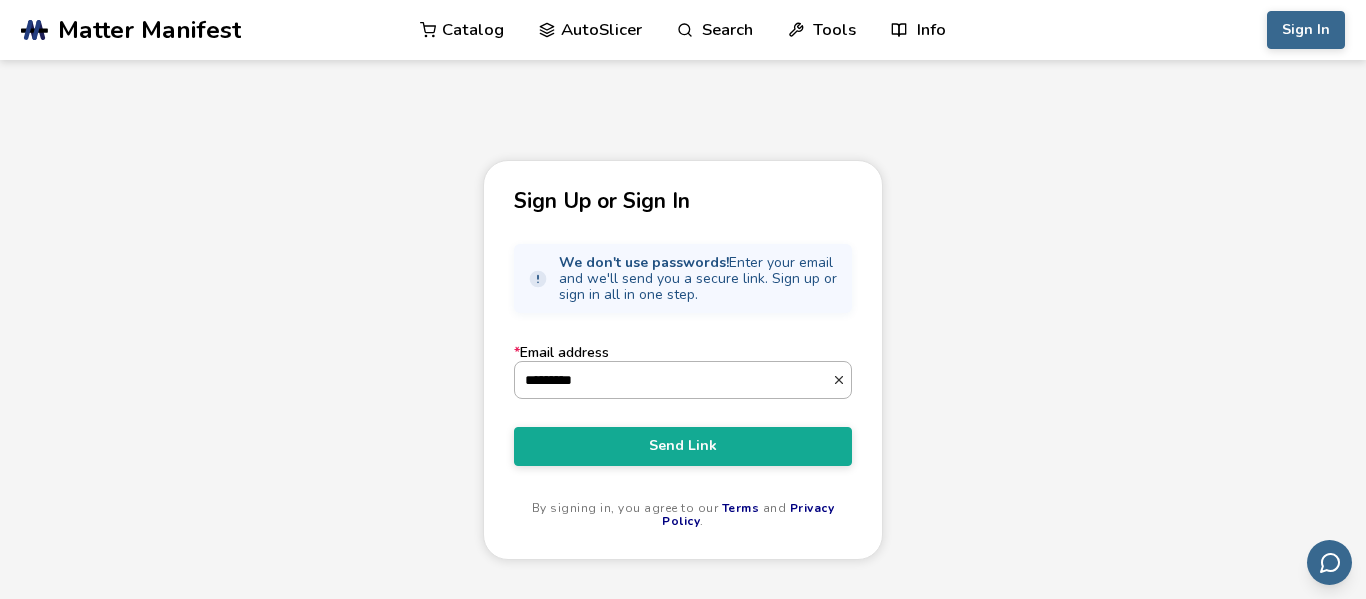 click on "*********" at bounding box center (673, 380) 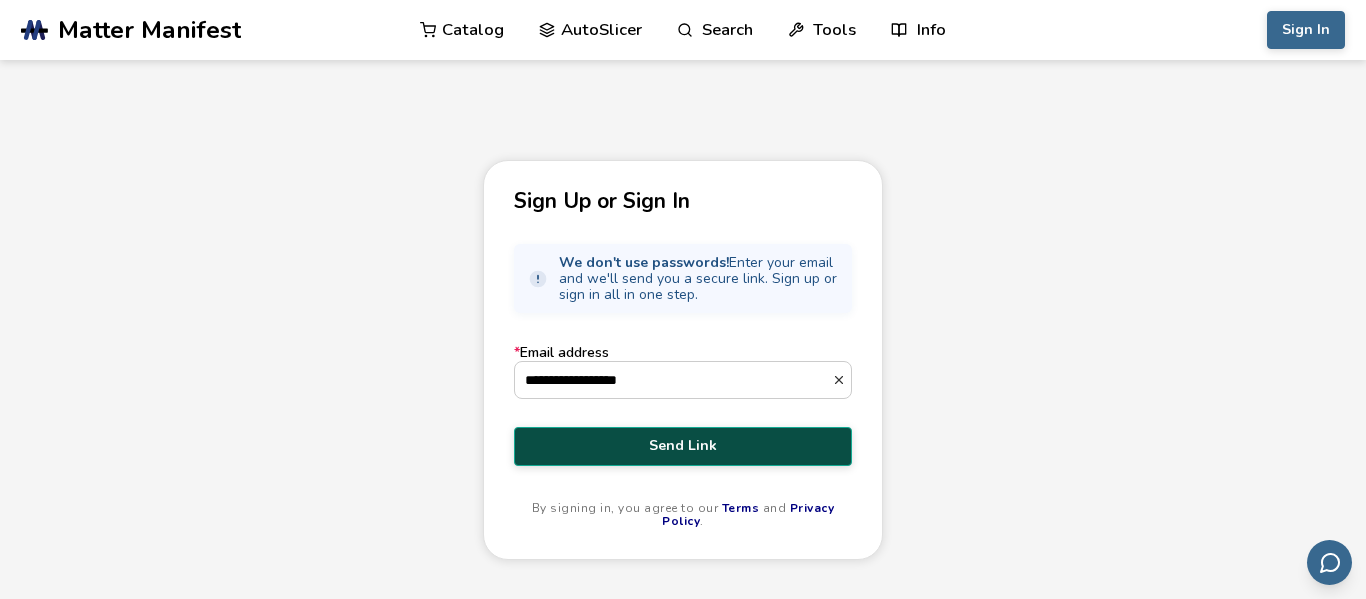 type on "**********" 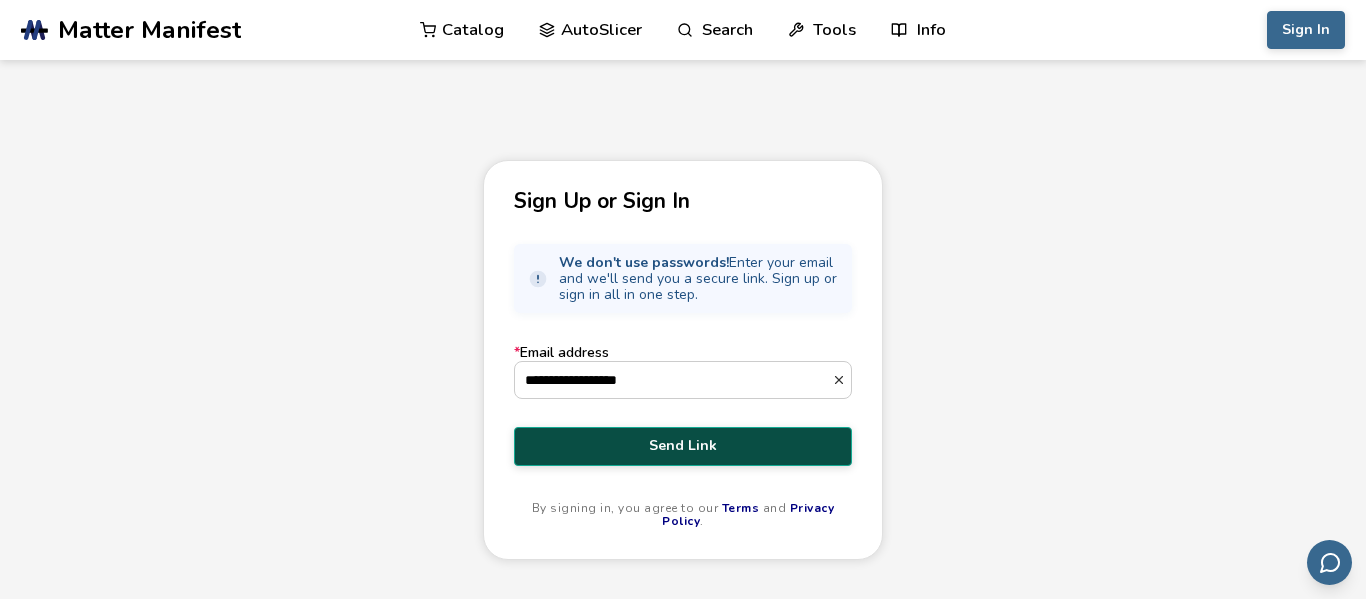 click on "Send Link" at bounding box center (683, 446) 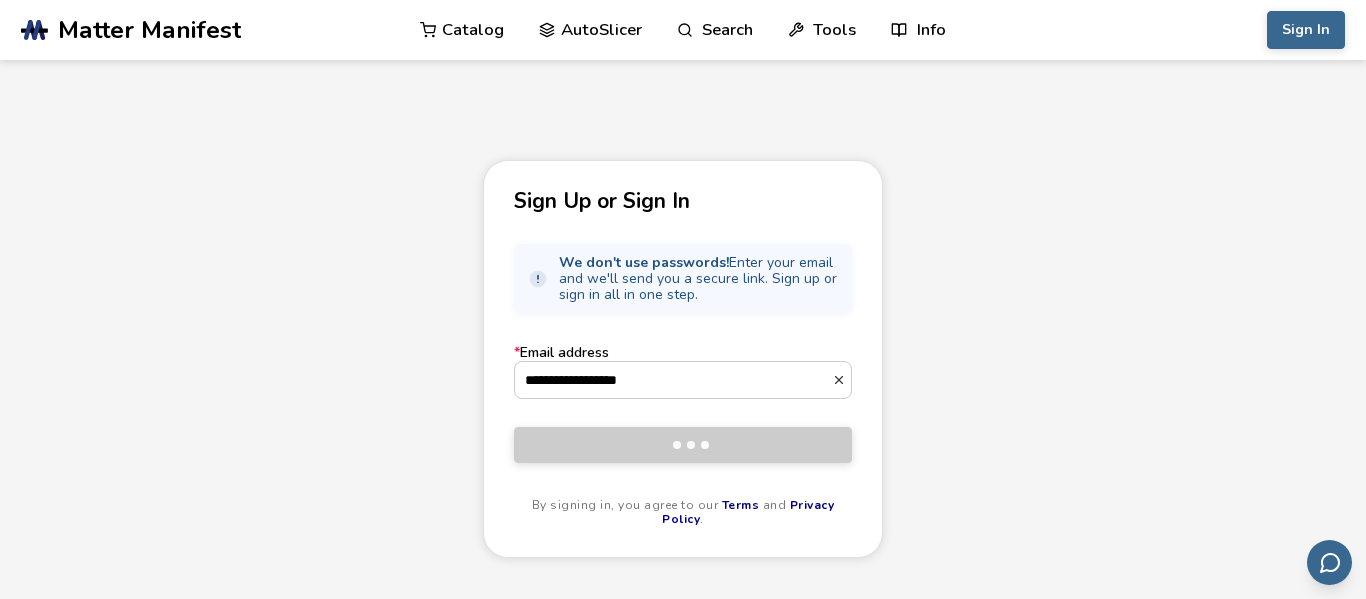 type 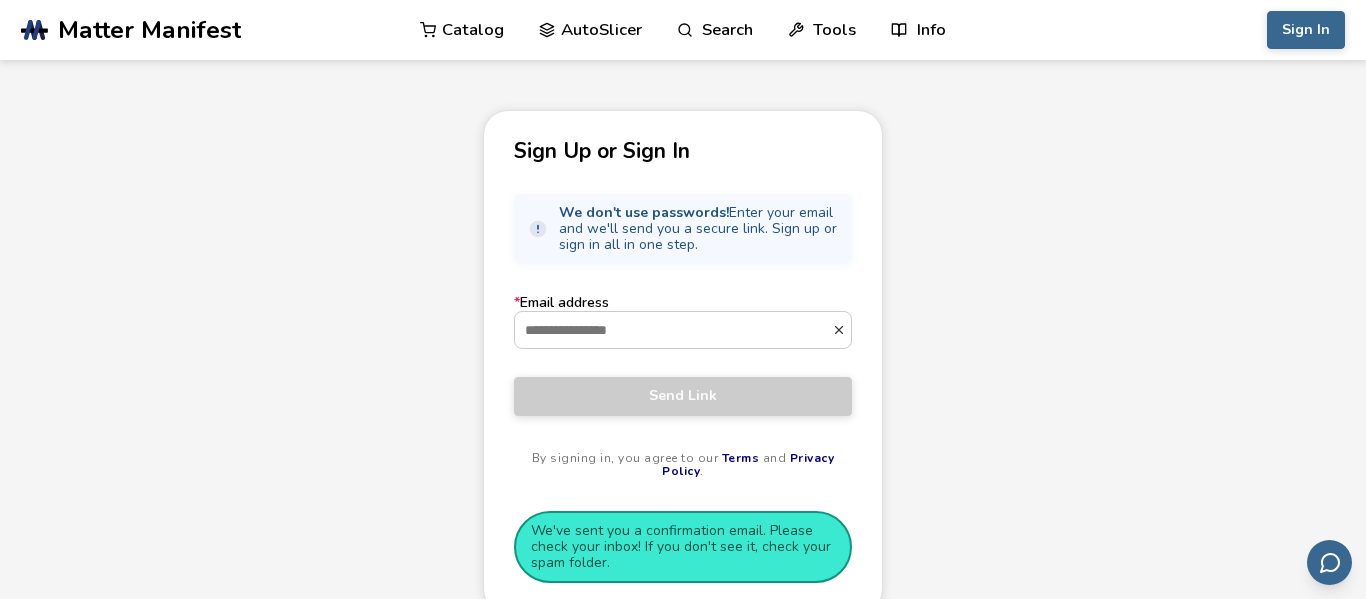 scroll, scrollTop: 0, scrollLeft: 0, axis: both 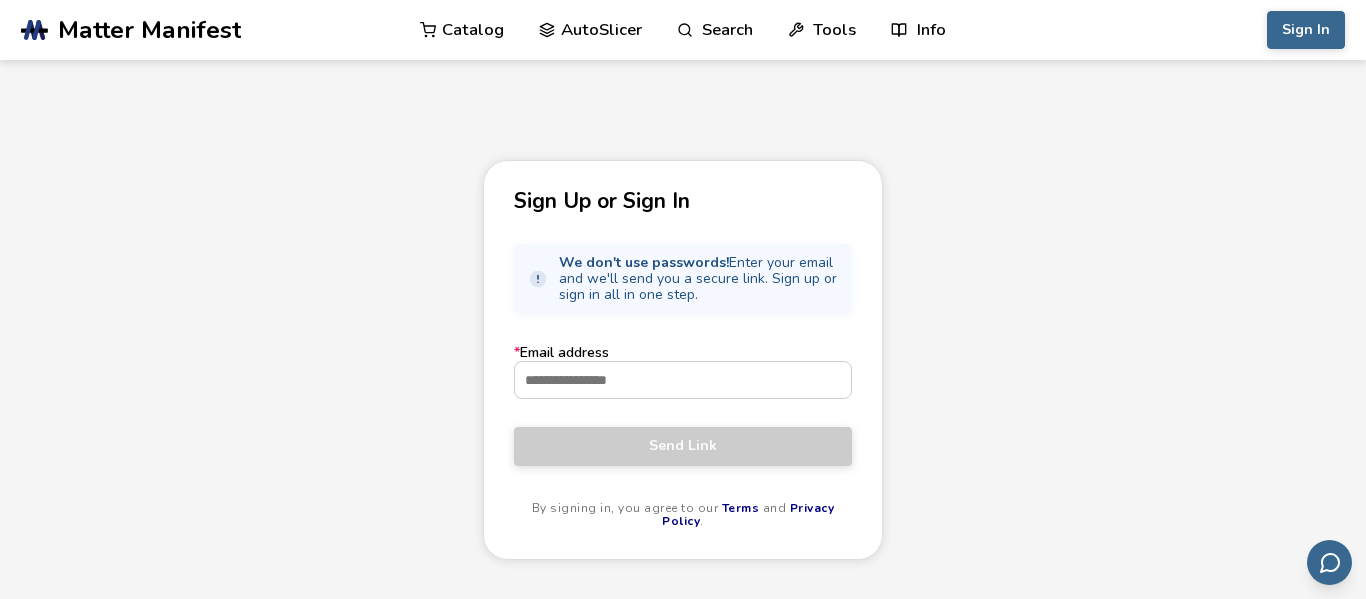 click on "* Email address" at bounding box center (683, 380) 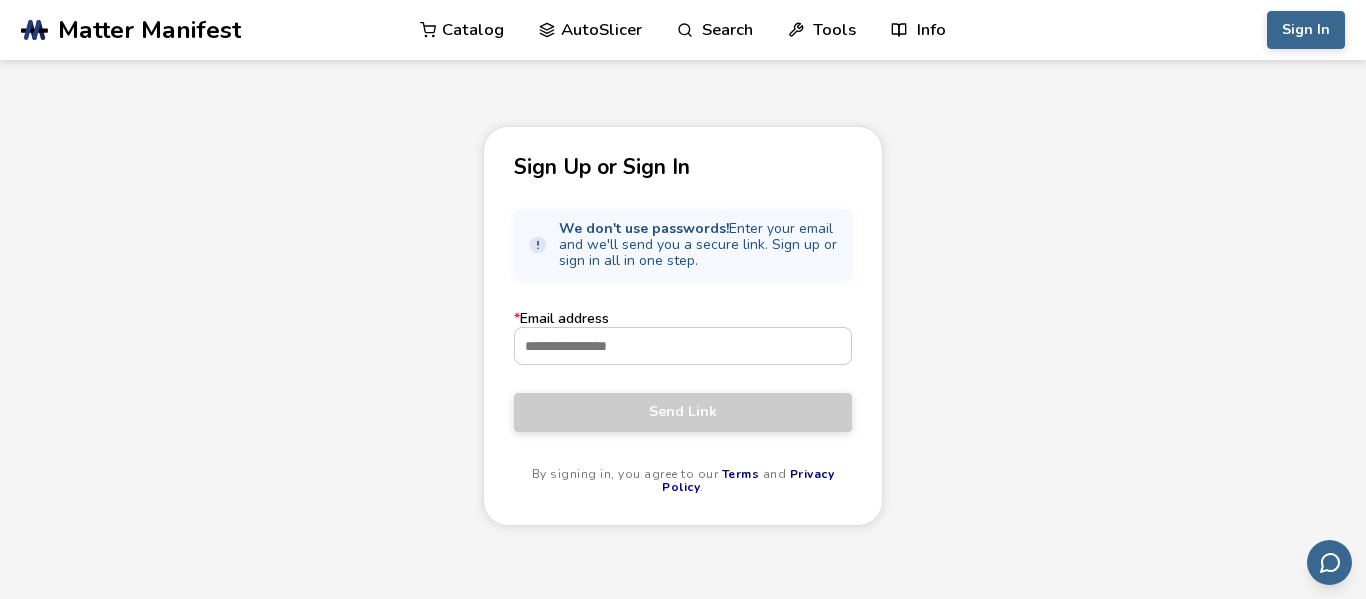 scroll, scrollTop: 0, scrollLeft: 0, axis: both 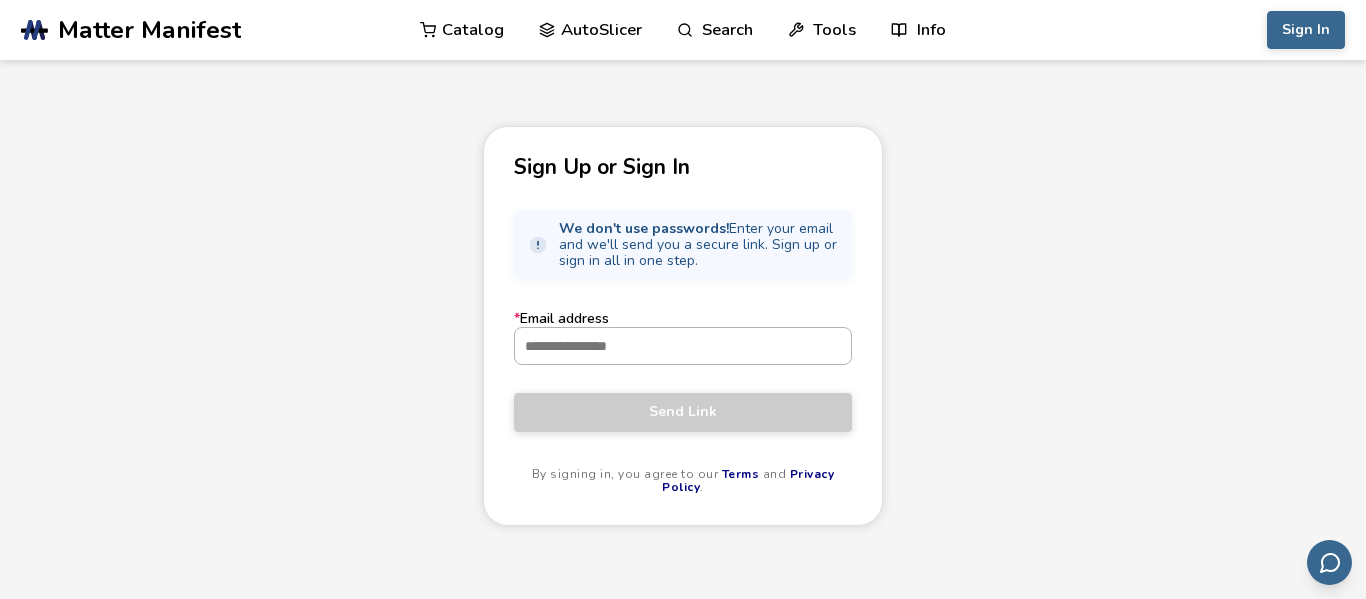 type on "**********" 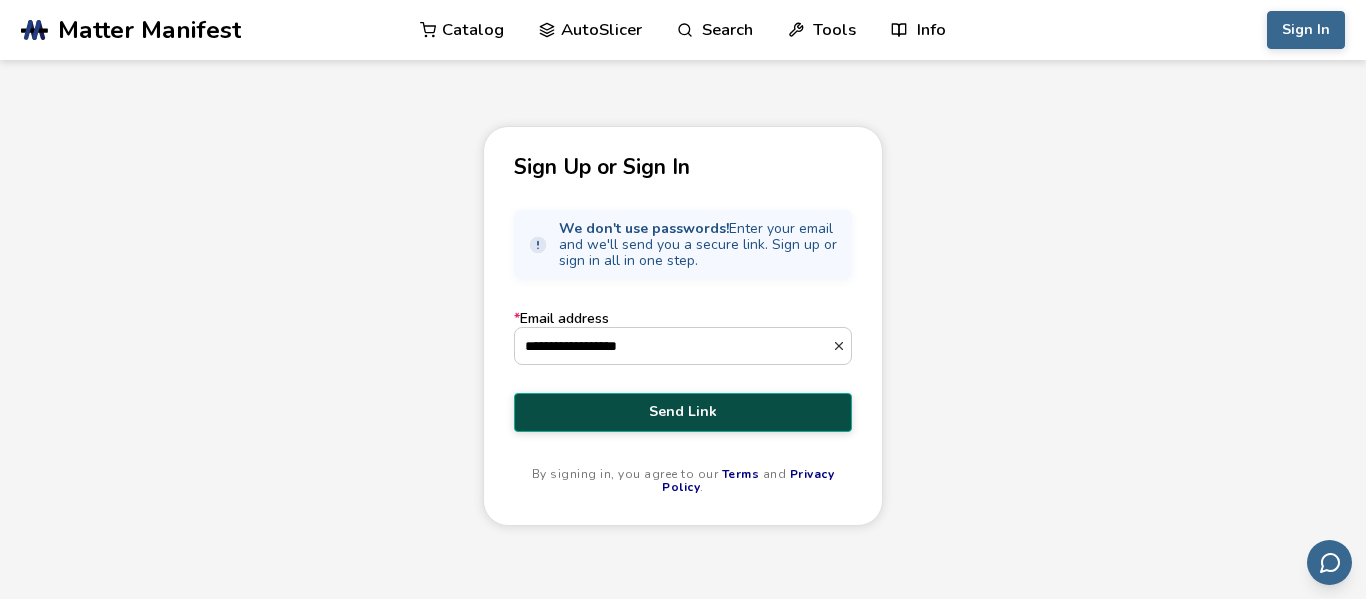 click on "Send Link" at bounding box center (683, 412) 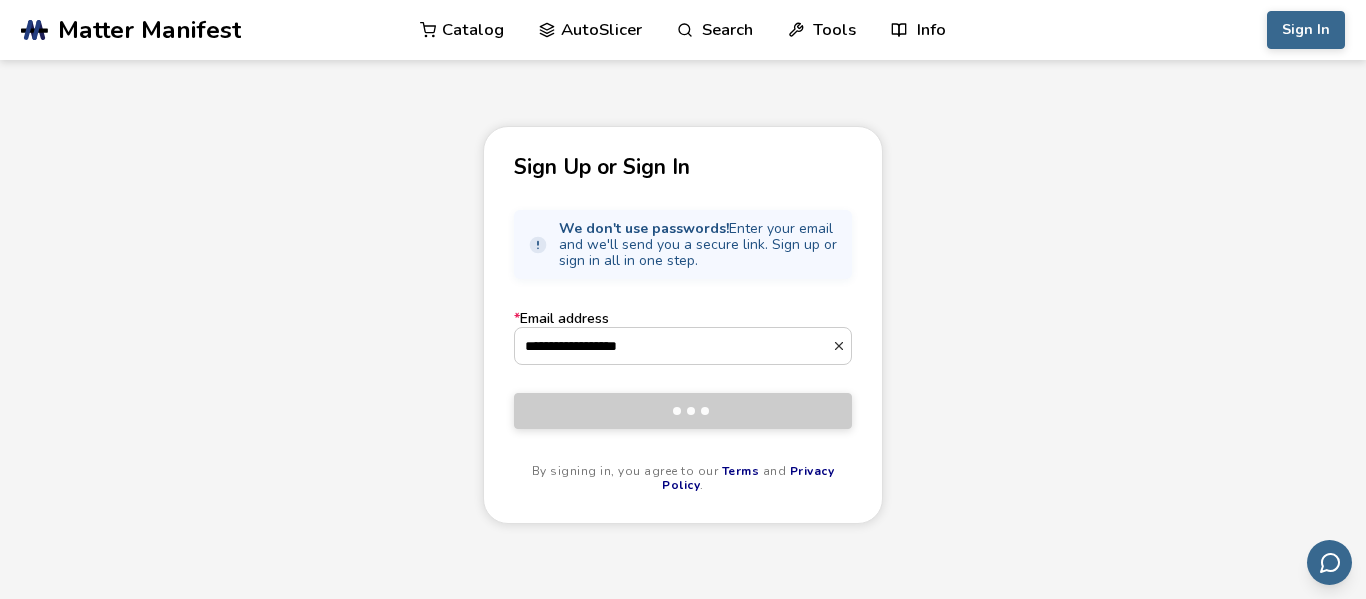 type 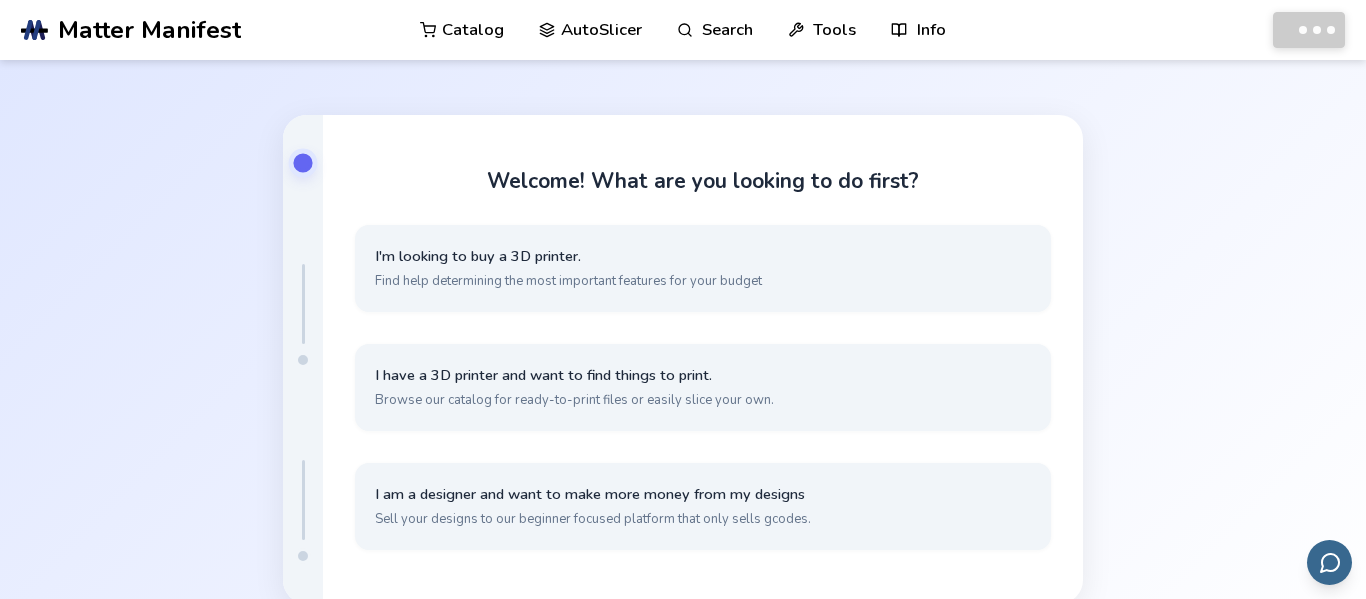 scroll, scrollTop: 0, scrollLeft: 0, axis: both 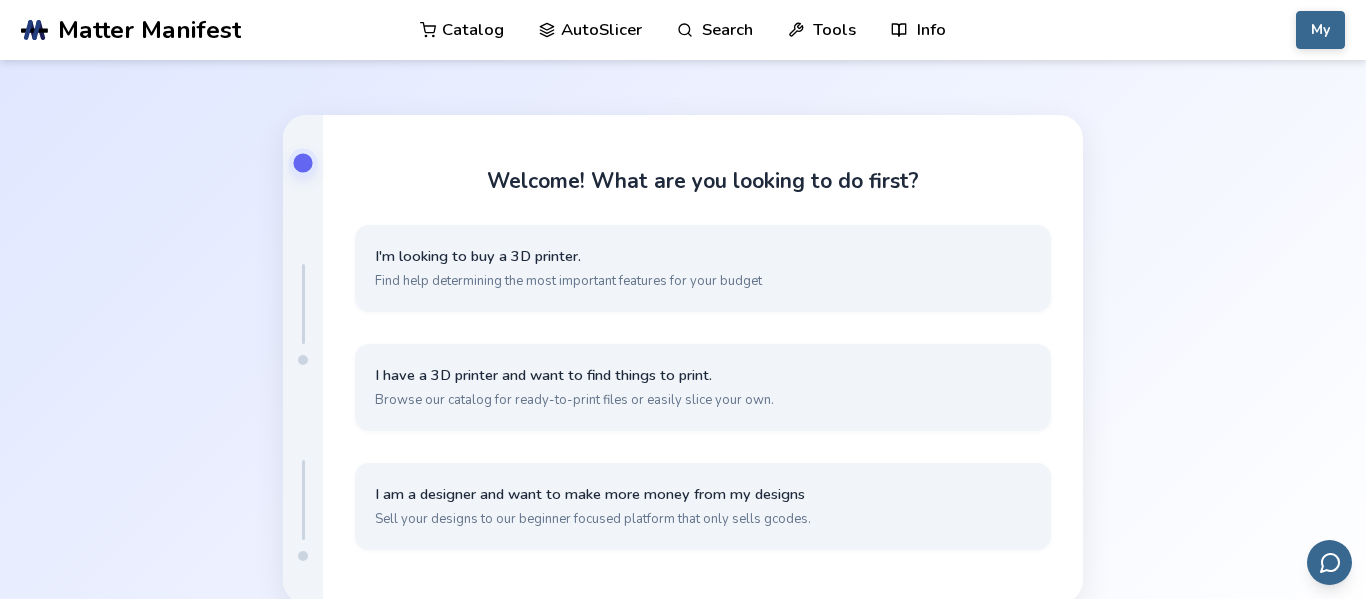 click on "AutoSlicer" at bounding box center (590, 30) 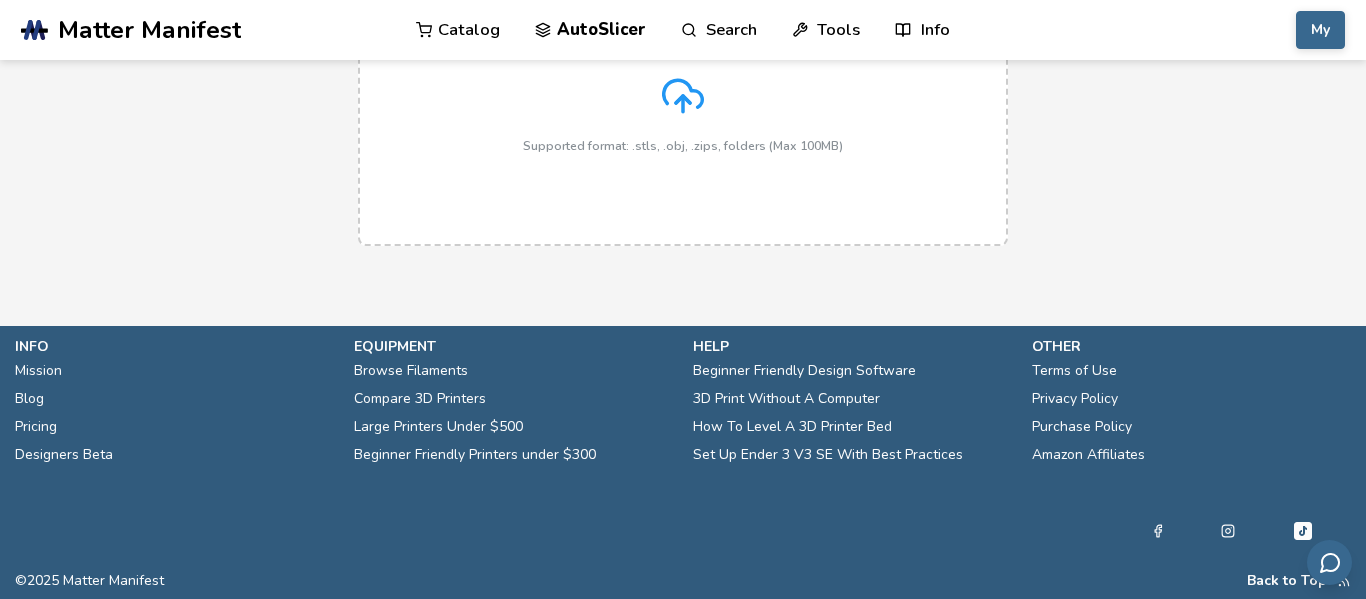 scroll, scrollTop: 0, scrollLeft: 0, axis: both 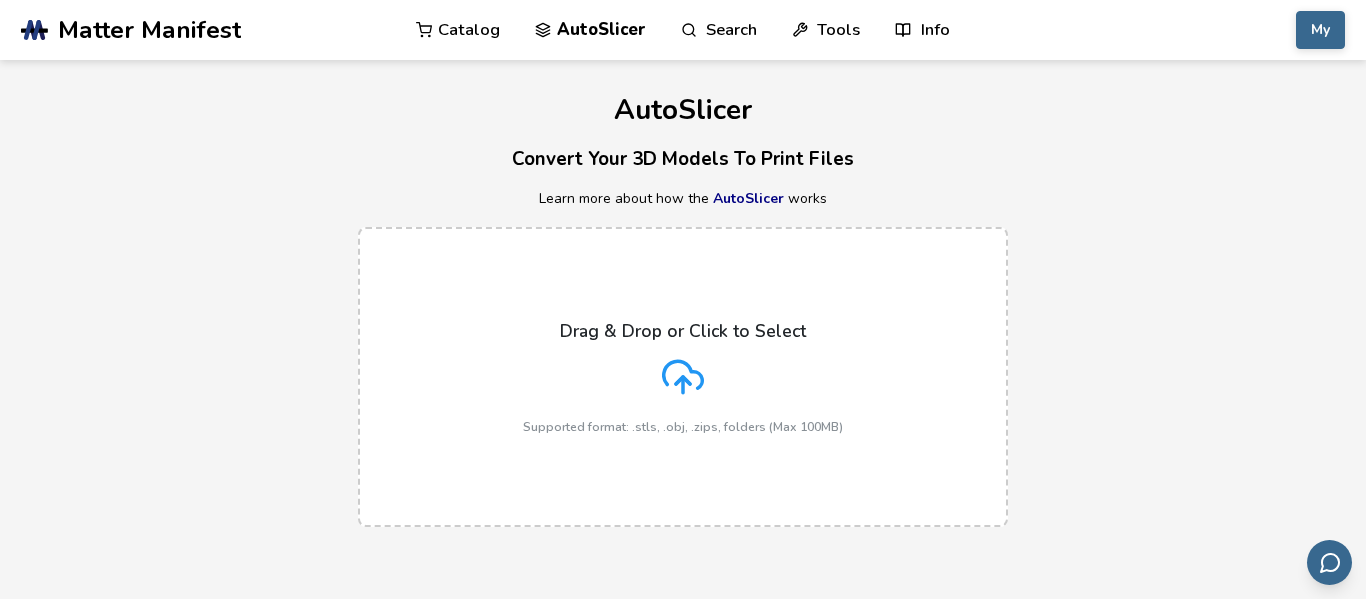 click on "Drag & Drop or Click to Select Supported format: .stls, .obj, .zips, folders (Max 100MB)" at bounding box center (683, 377) 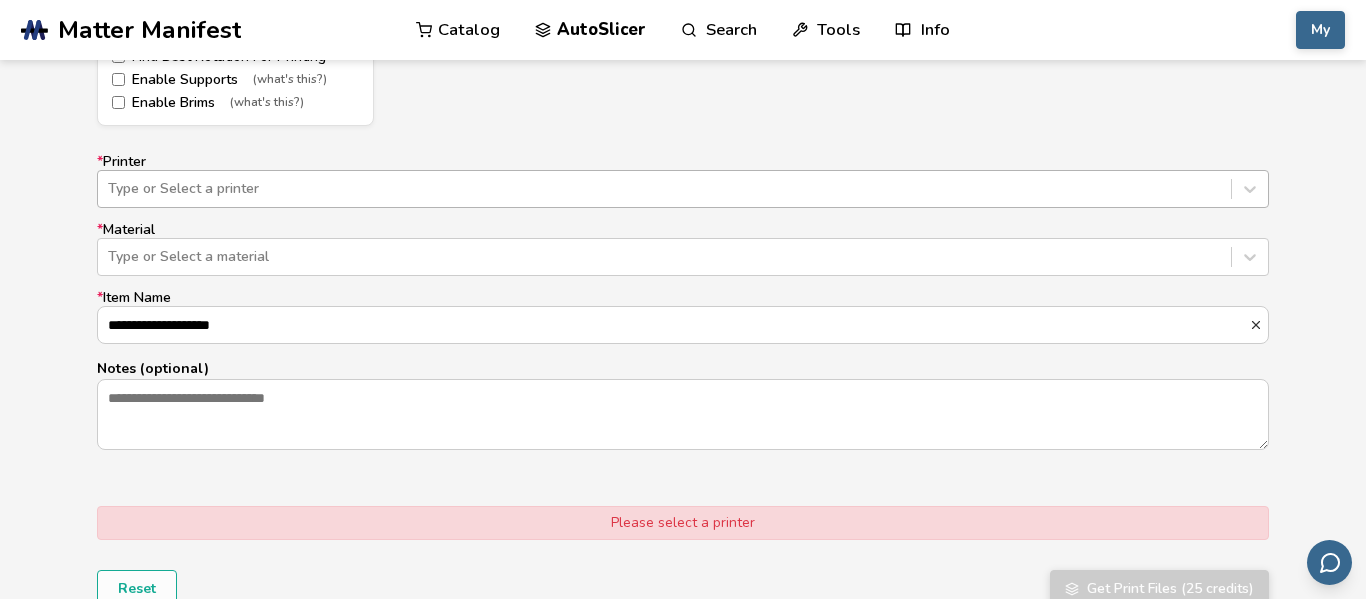 scroll, scrollTop: 1193, scrollLeft: 0, axis: vertical 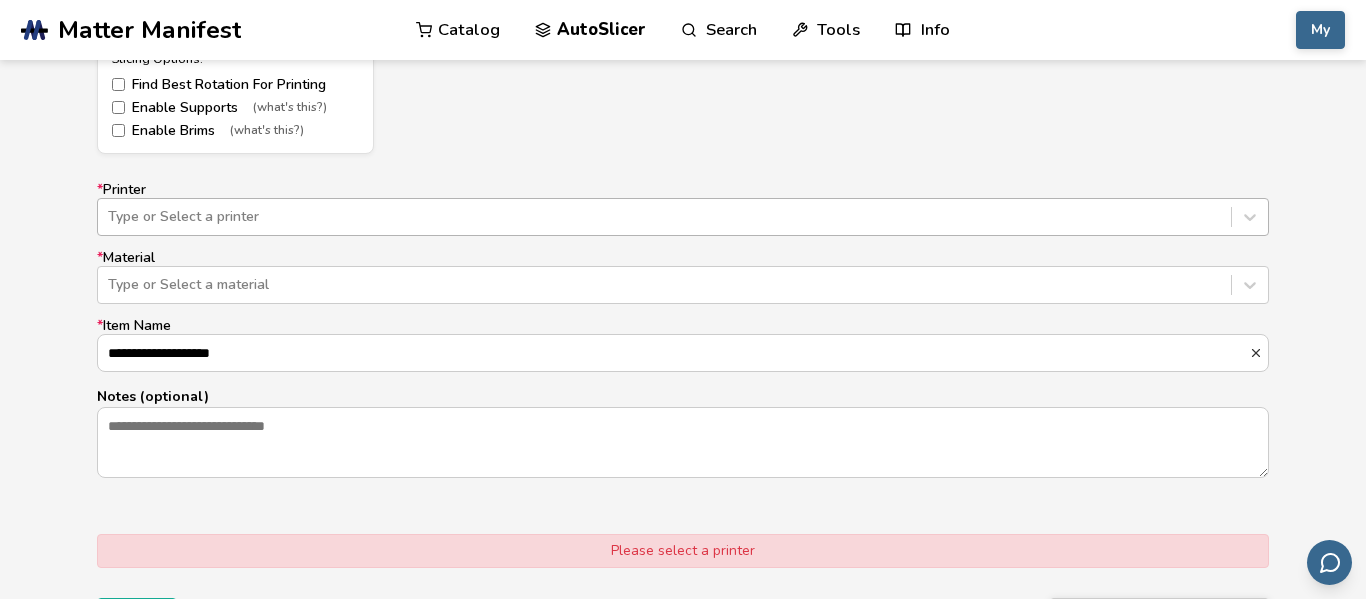 click at bounding box center (664, 217) 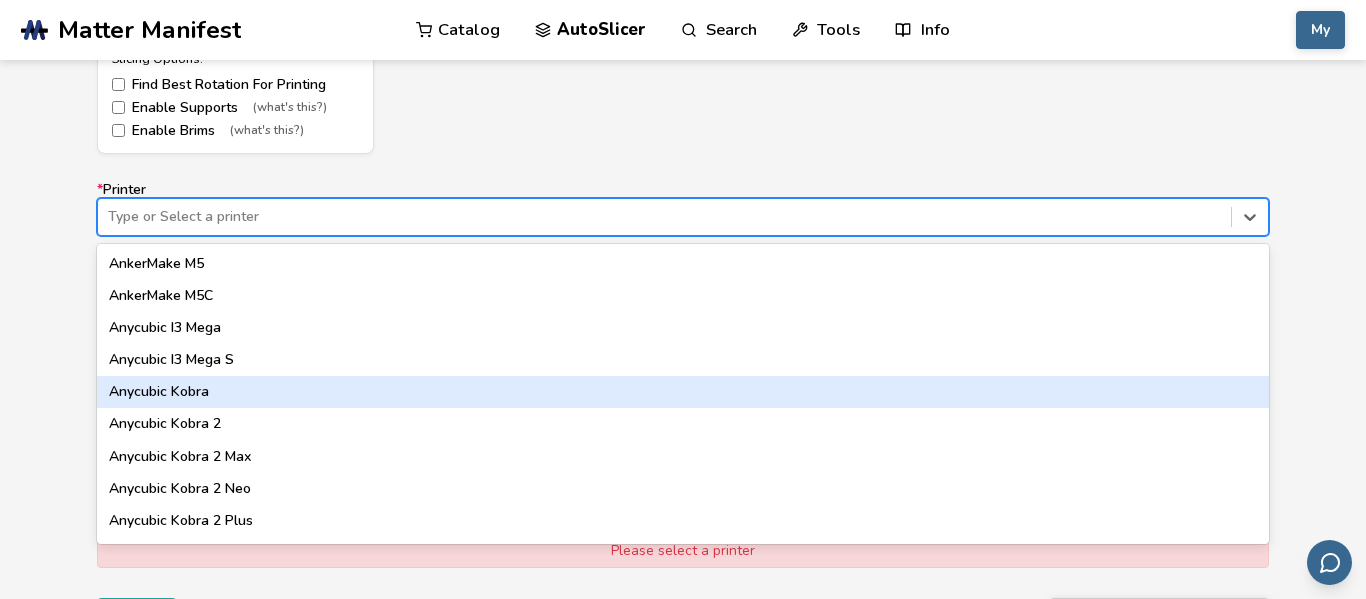 click on "Anycubic Kobra" at bounding box center (683, 392) 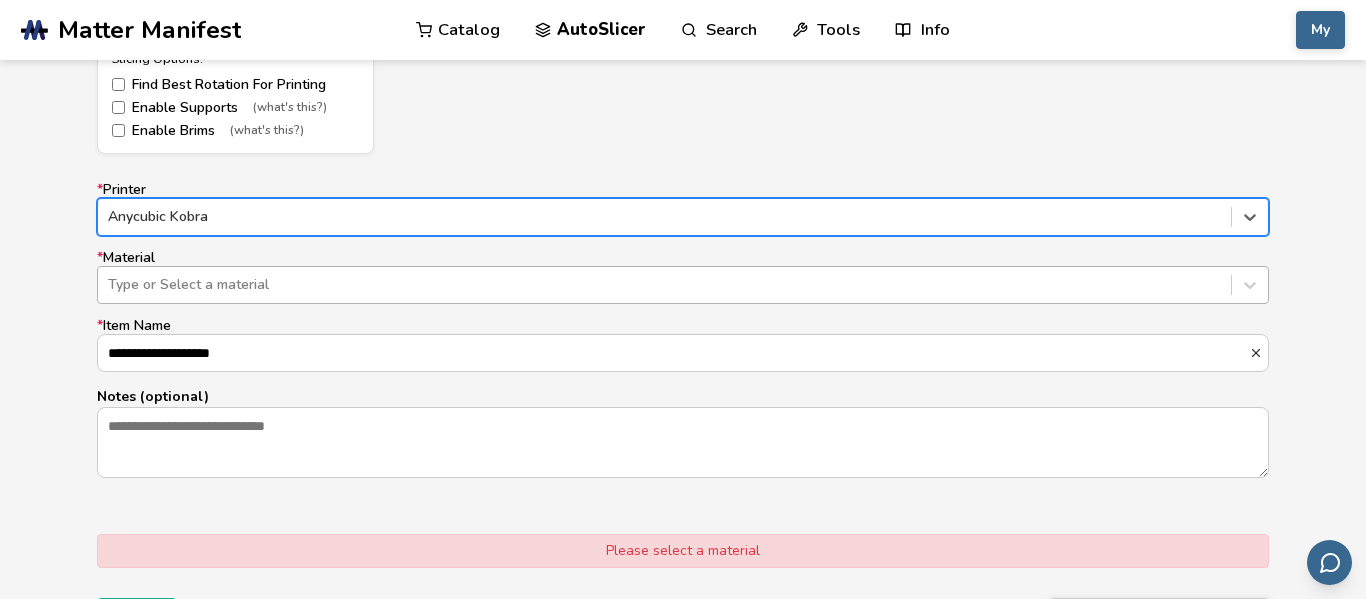 click on "Type or Select a material" at bounding box center (683, 285) 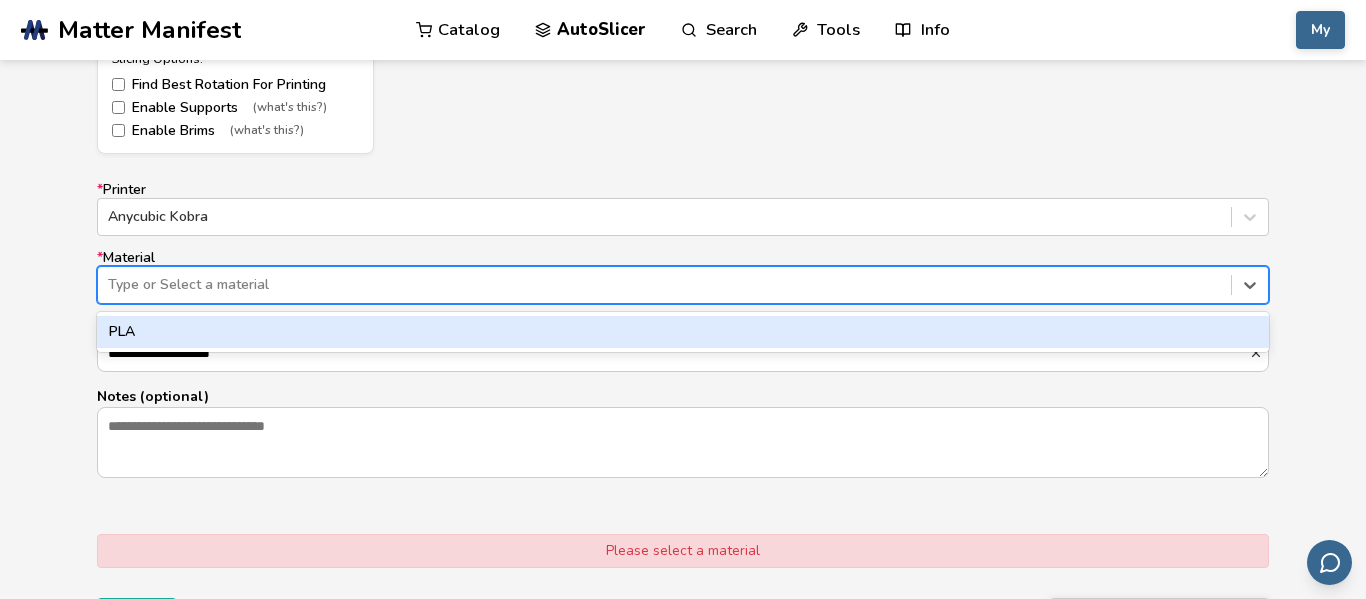 click on "PLA" at bounding box center [683, 332] 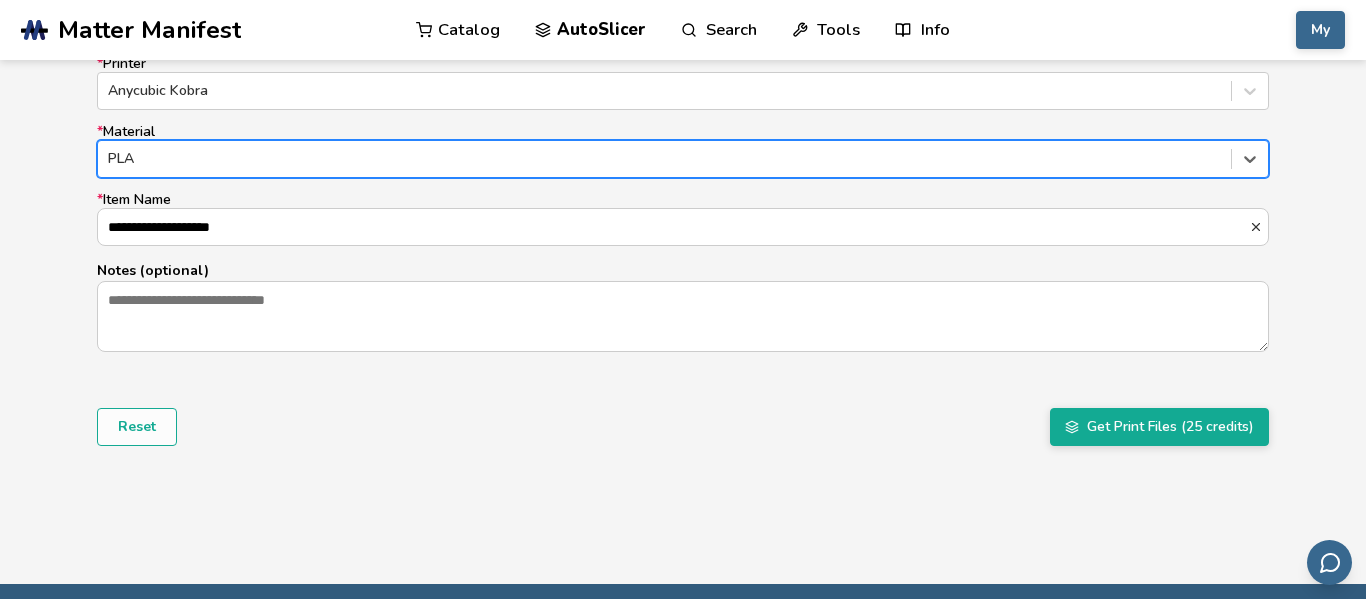 scroll, scrollTop: 1331, scrollLeft: 0, axis: vertical 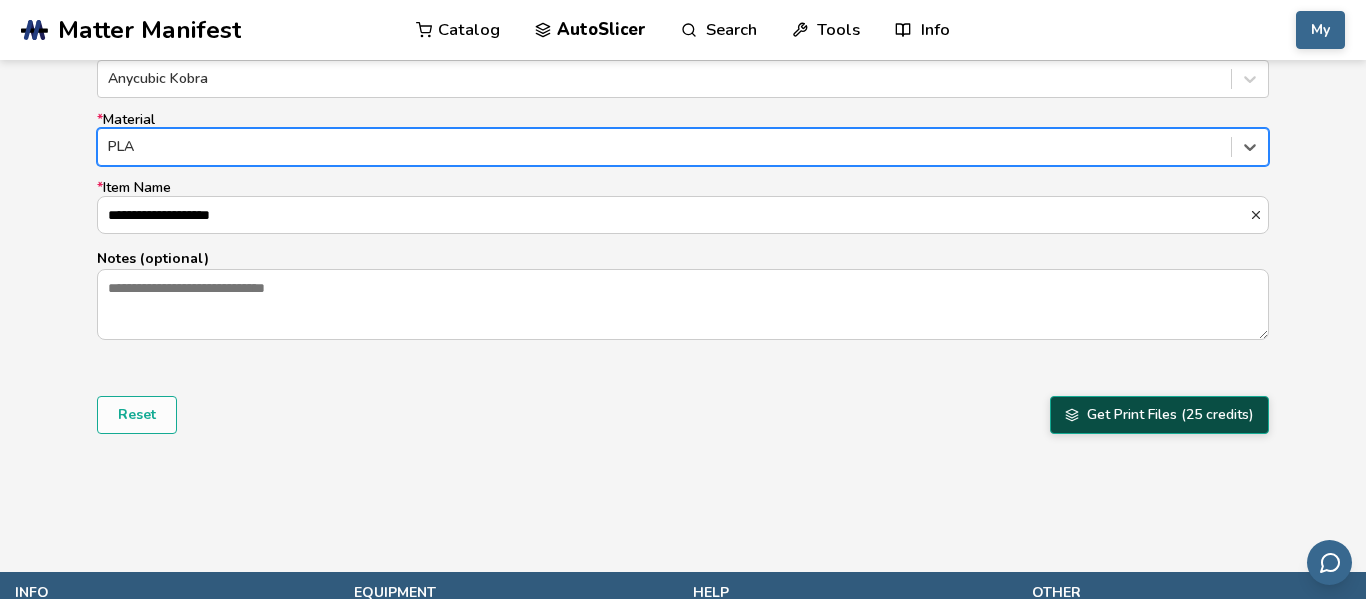click on "Get Print Files (25 credits)" at bounding box center [1159, 415] 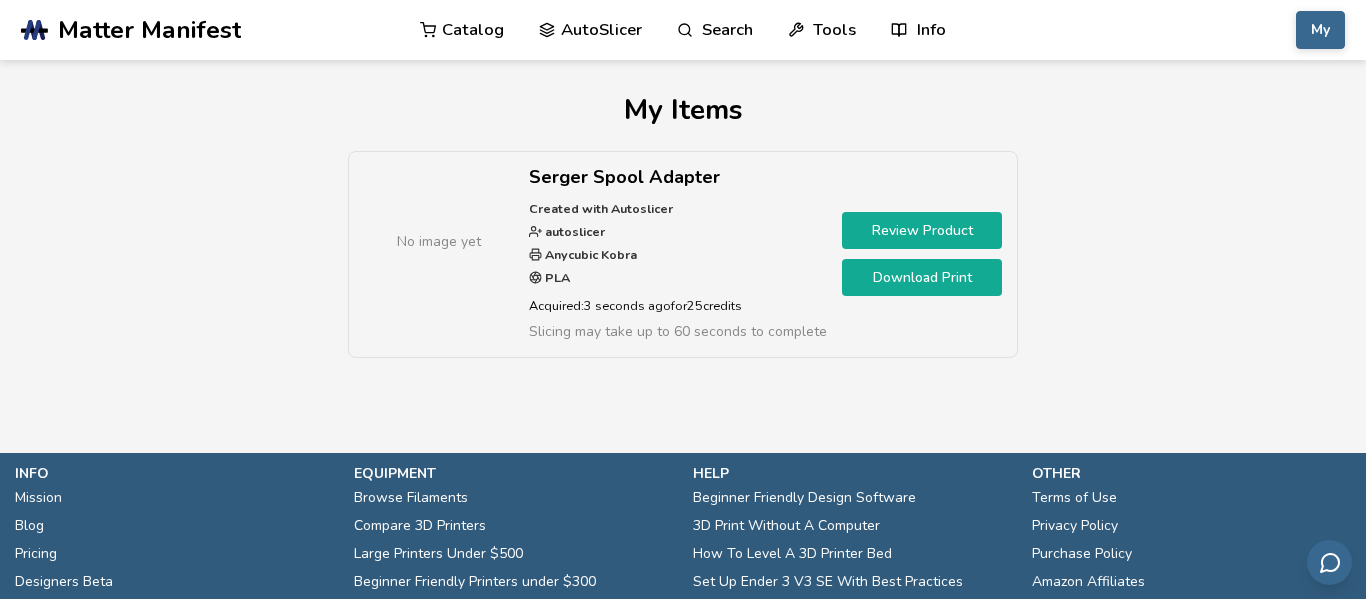 scroll, scrollTop: 5, scrollLeft: 0, axis: vertical 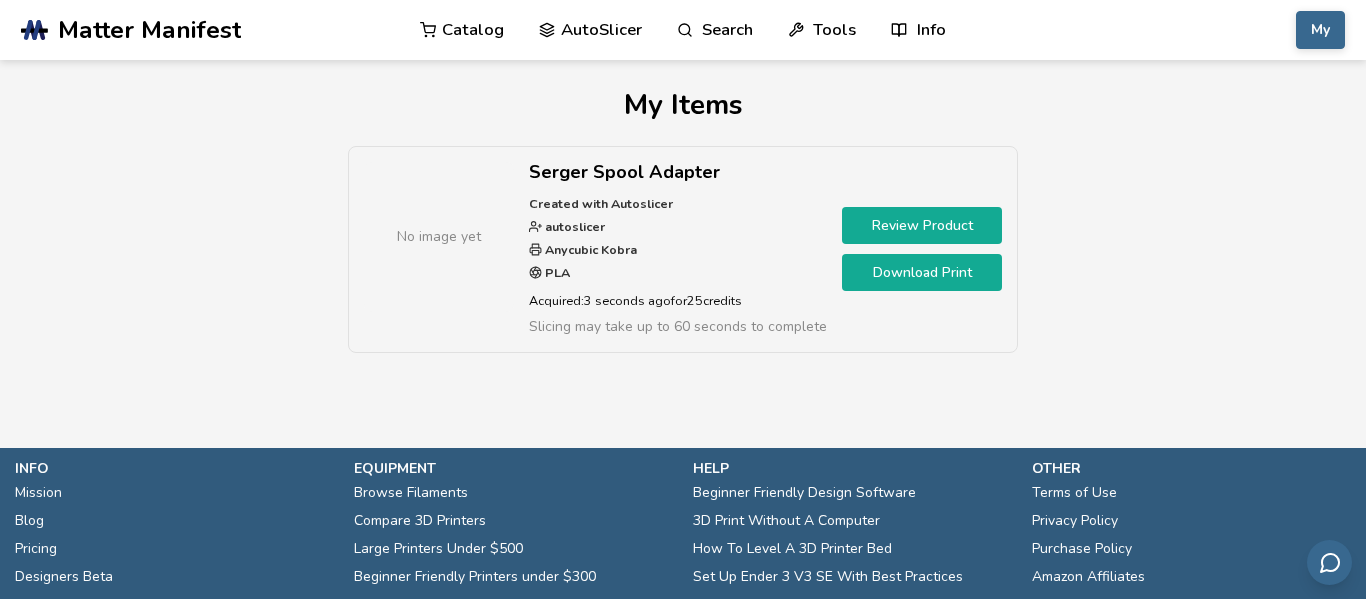 click on "Download Print" at bounding box center (922, 272) 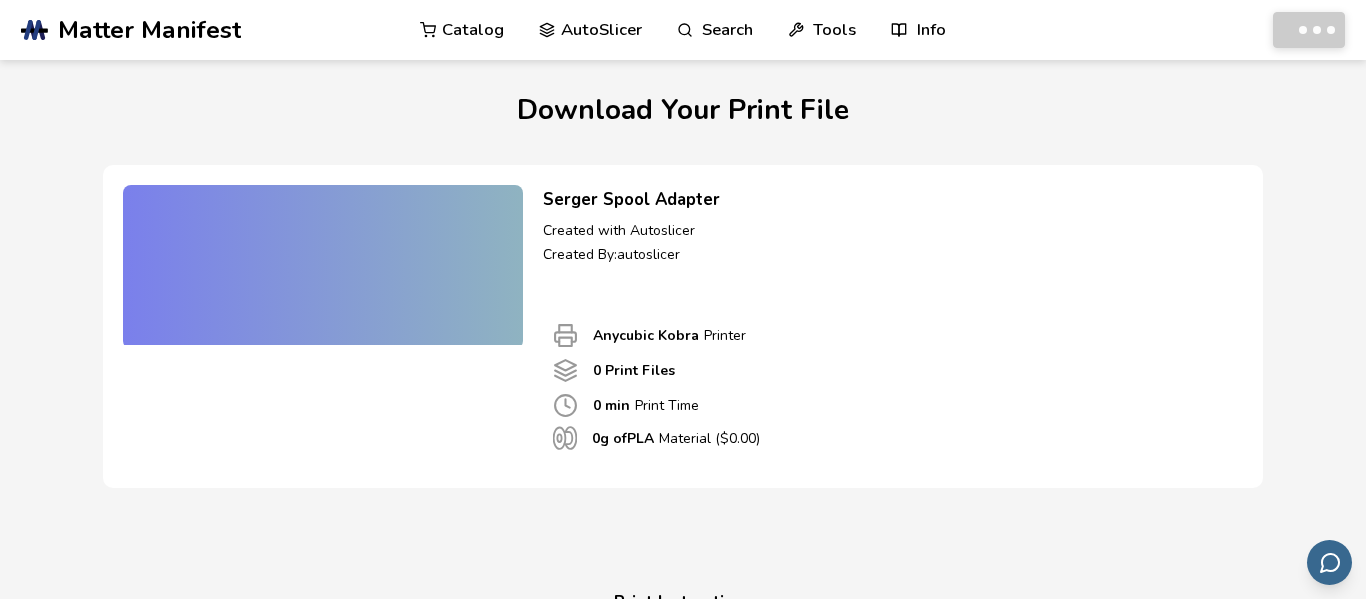 scroll, scrollTop: 0, scrollLeft: 0, axis: both 